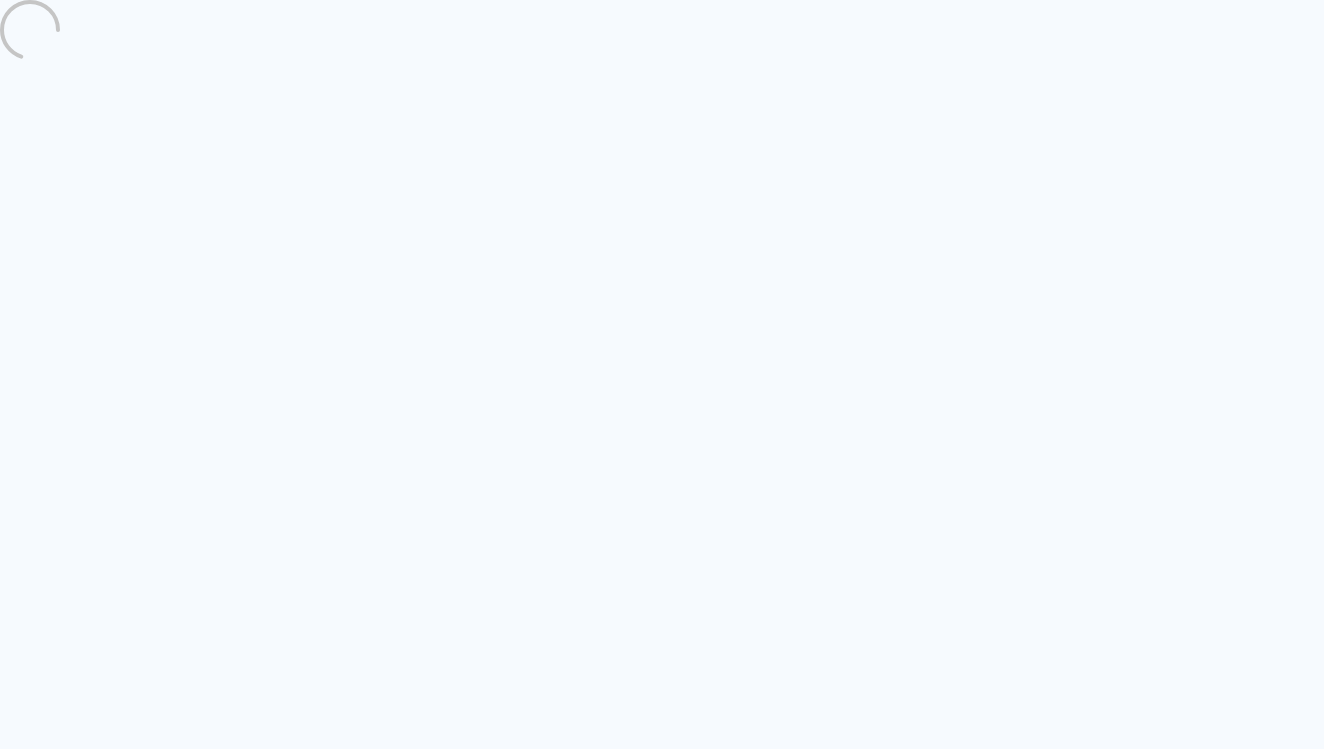 scroll, scrollTop: 0, scrollLeft: 0, axis: both 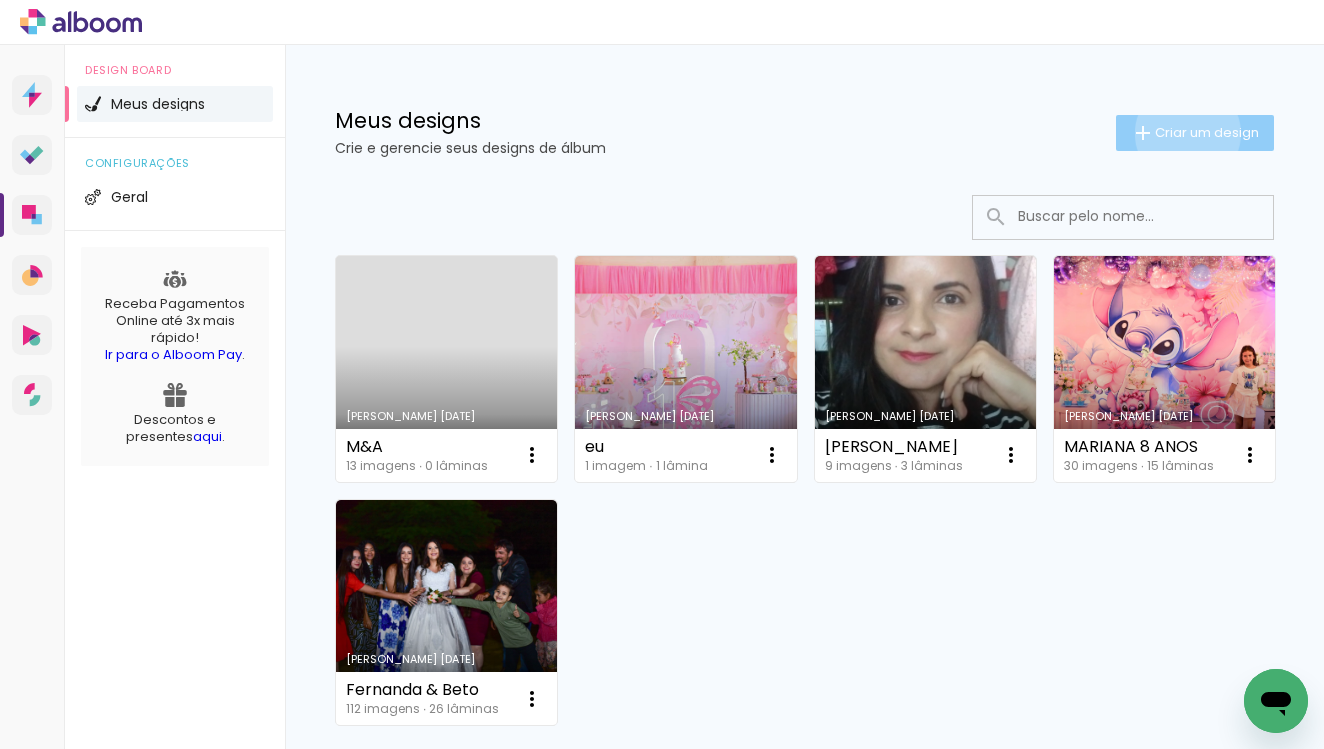 click on "Criar um design" 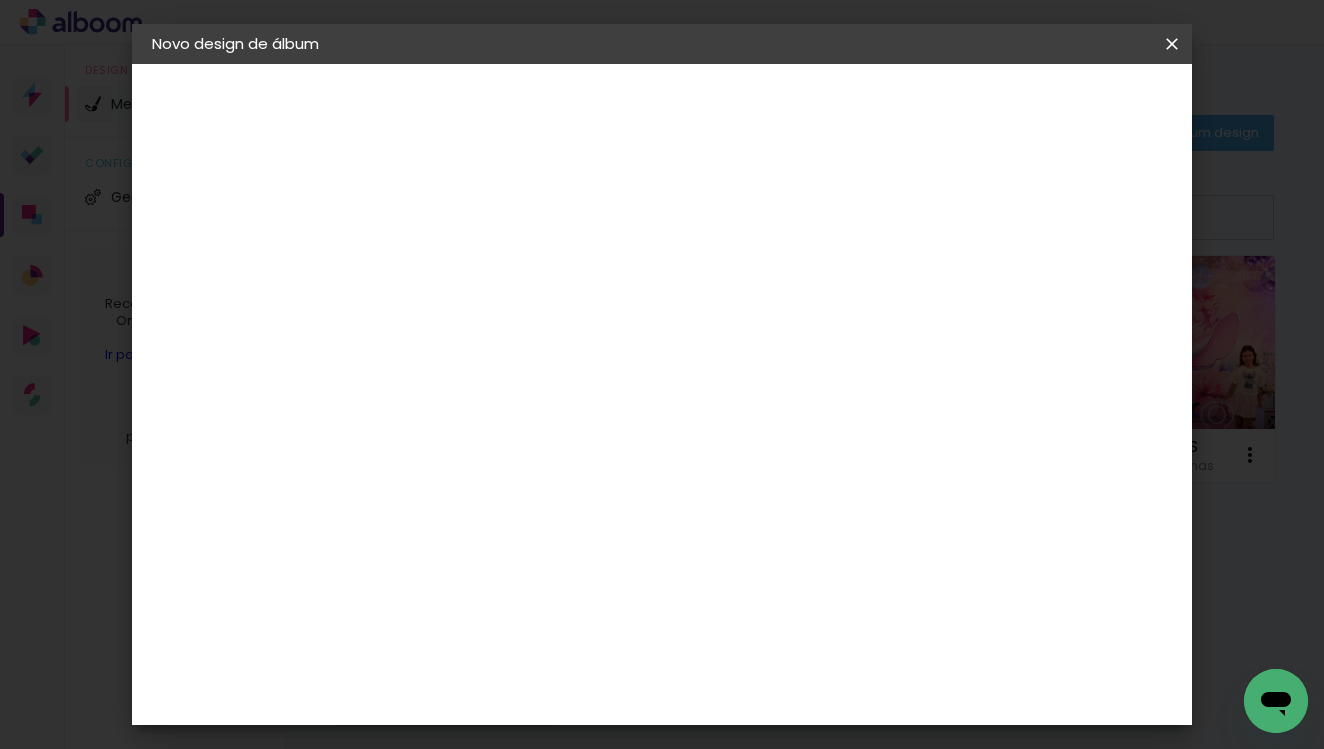 click at bounding box center (479, 268) 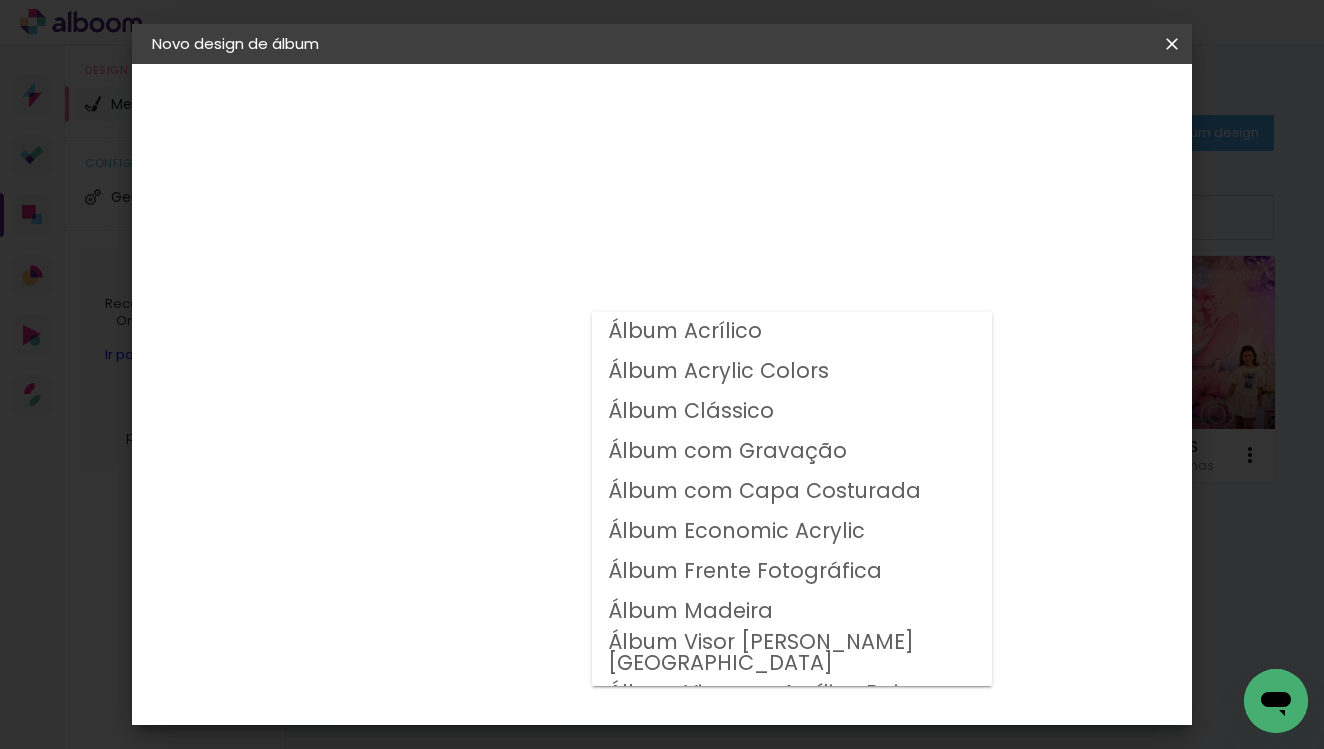 click on "Álbum Clássico" at bounding box center (792, 412) 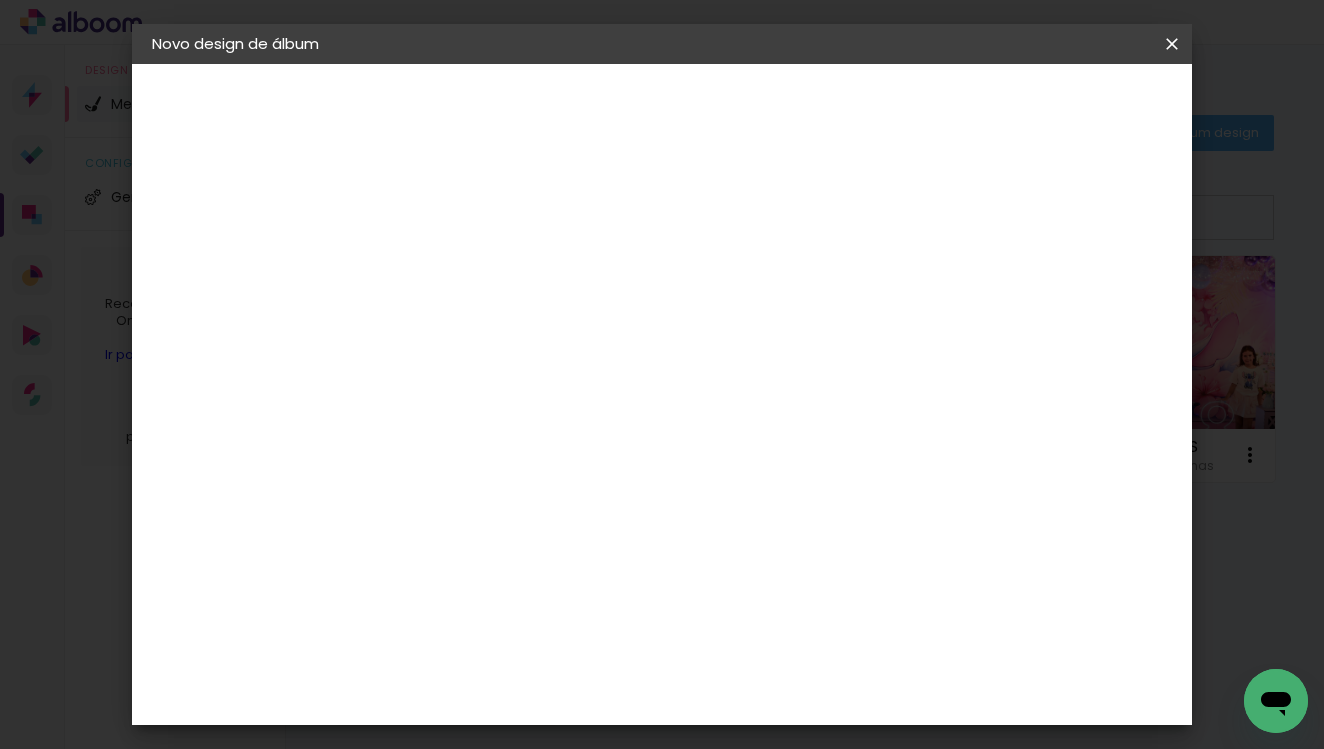 click on "20 × 25" 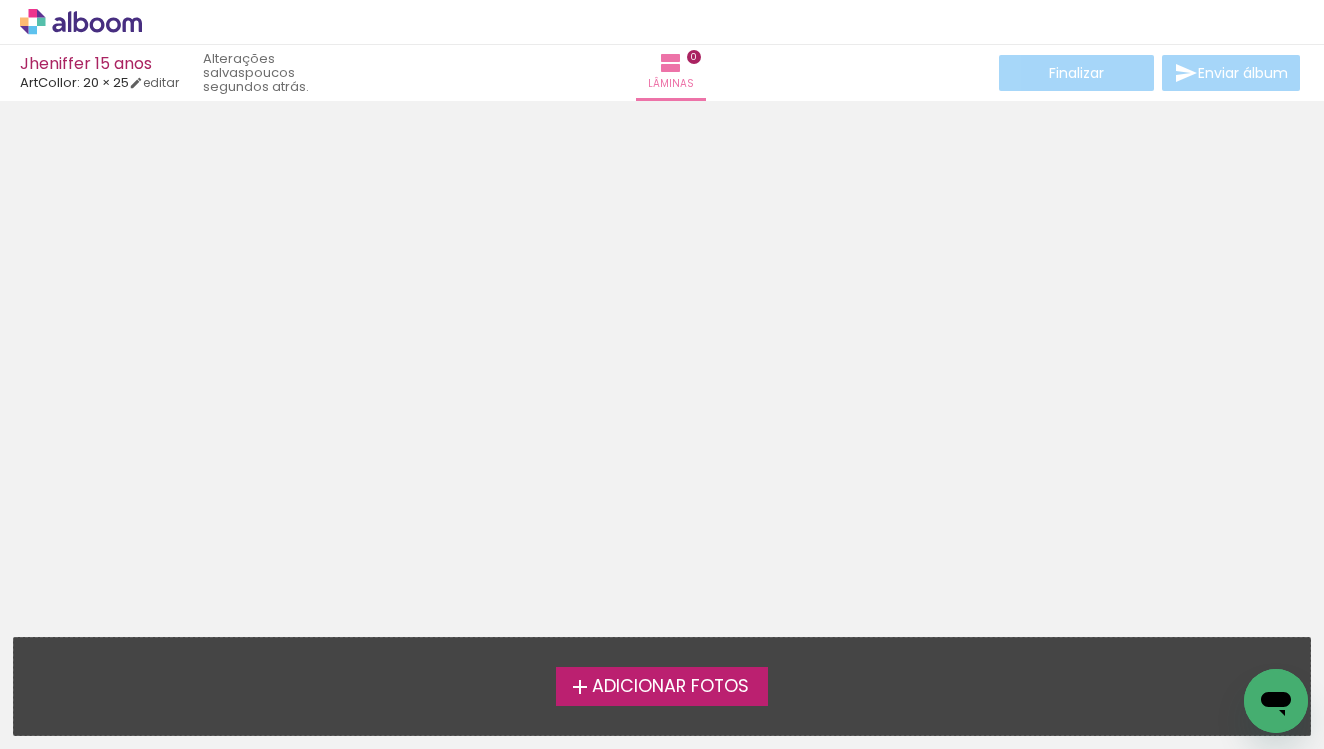click on "Adicionar Fotos" at bounding box center [670, 687] 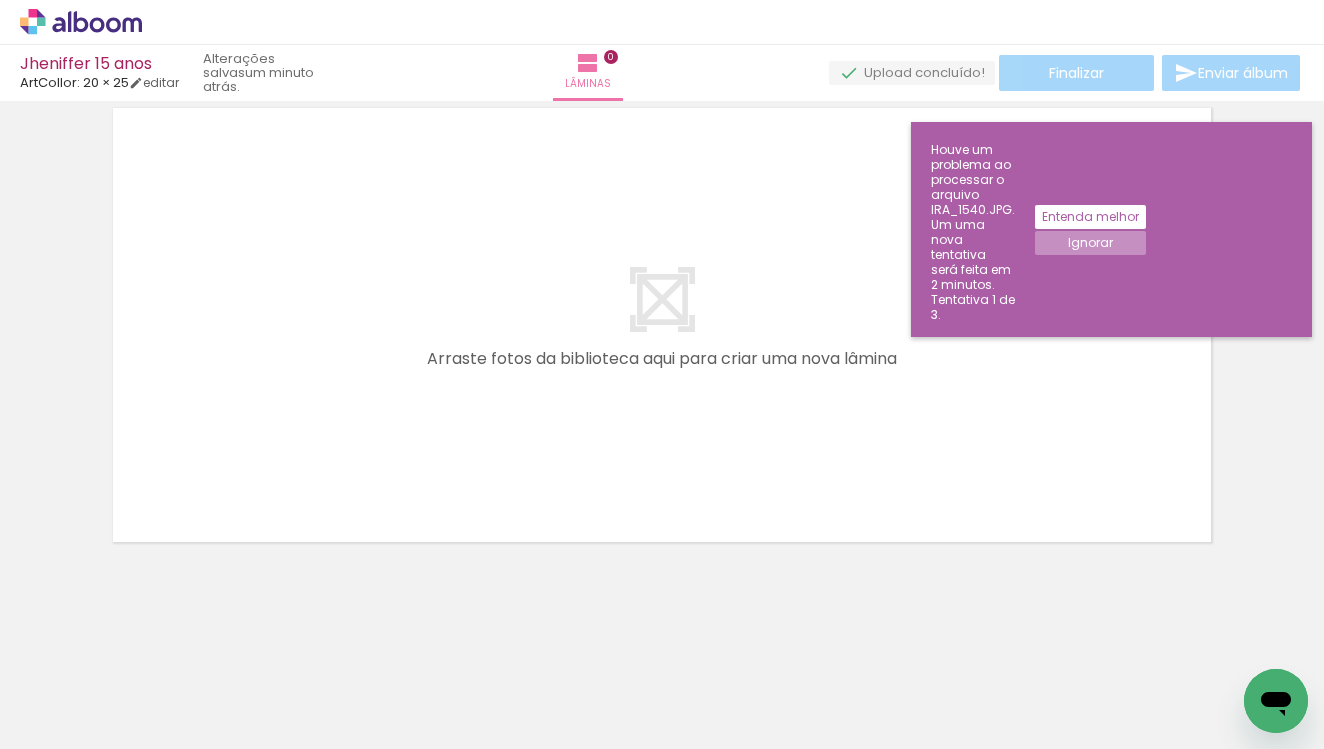 scroll, scrollTop: 63, scrollLeft: 0, axis: vertical 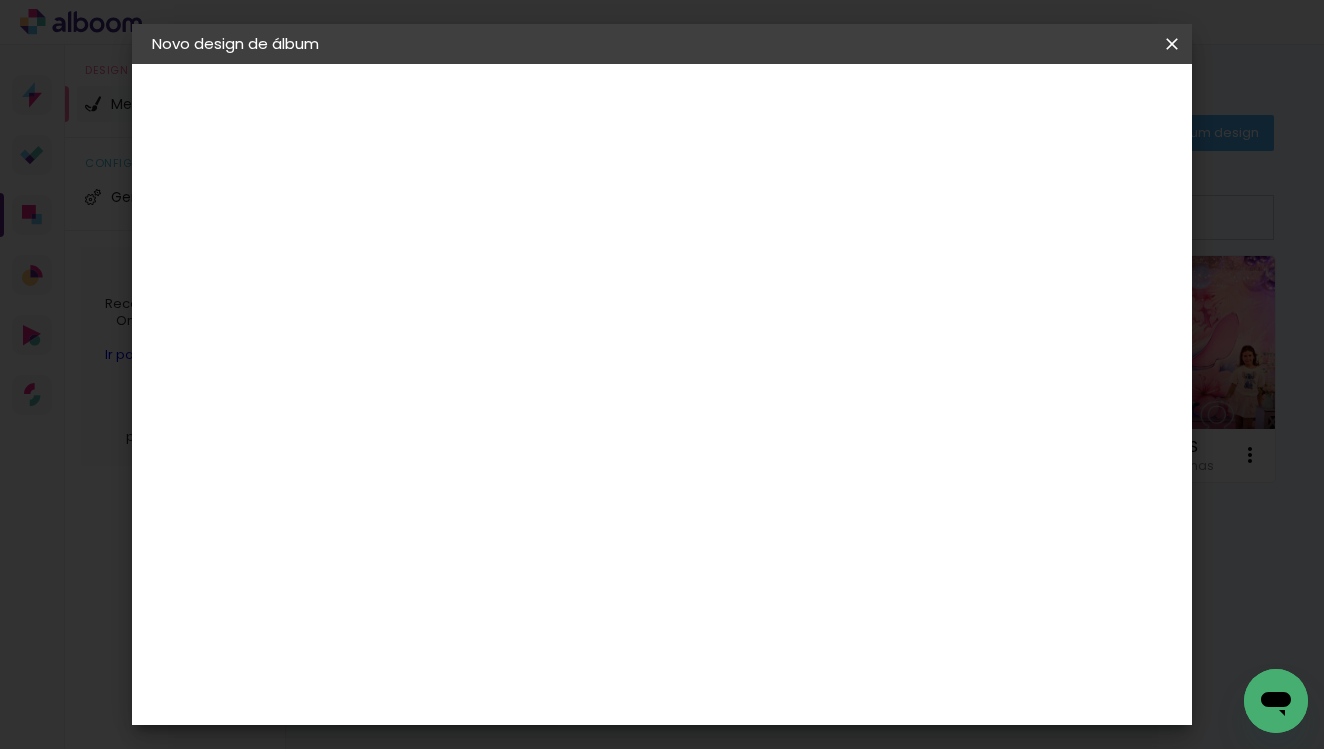 click on "Iniciar design" at bounding box center (1015, 106) 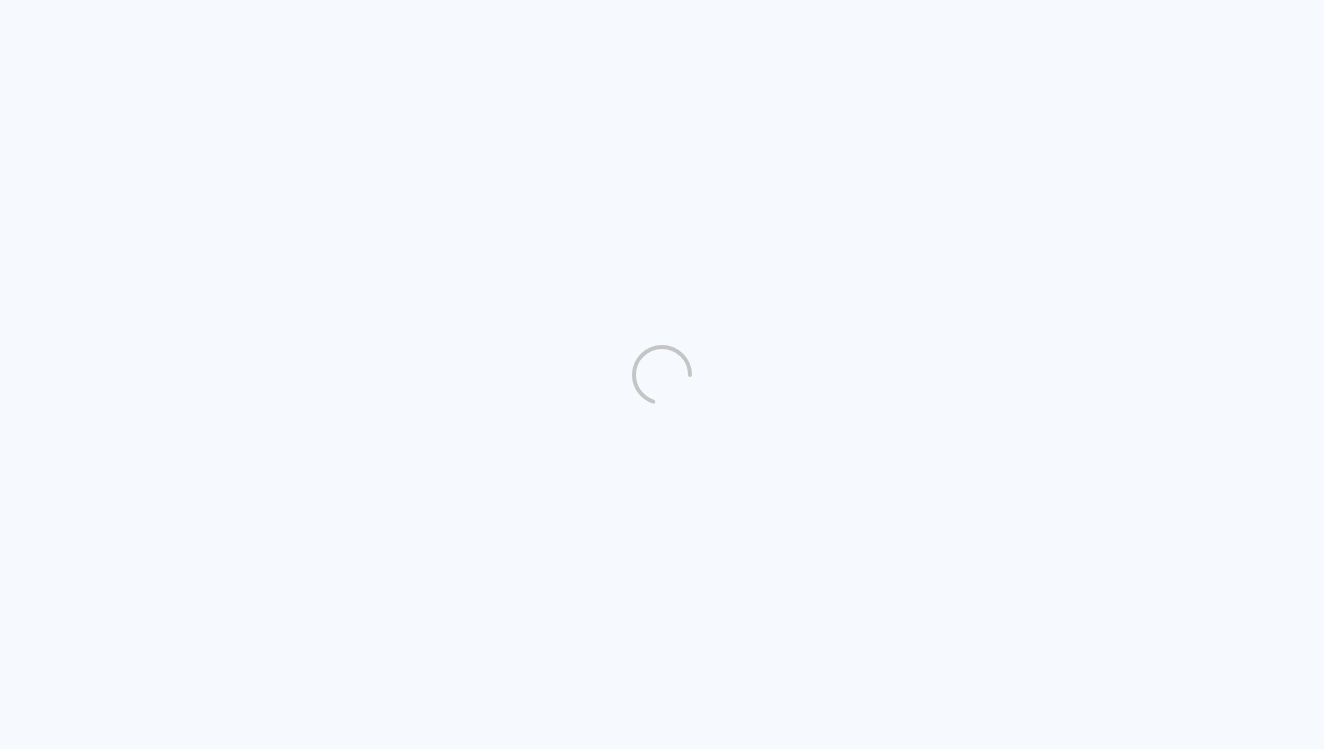 scroll, scrollTop: 0, scrollLeft: 0, axis: both 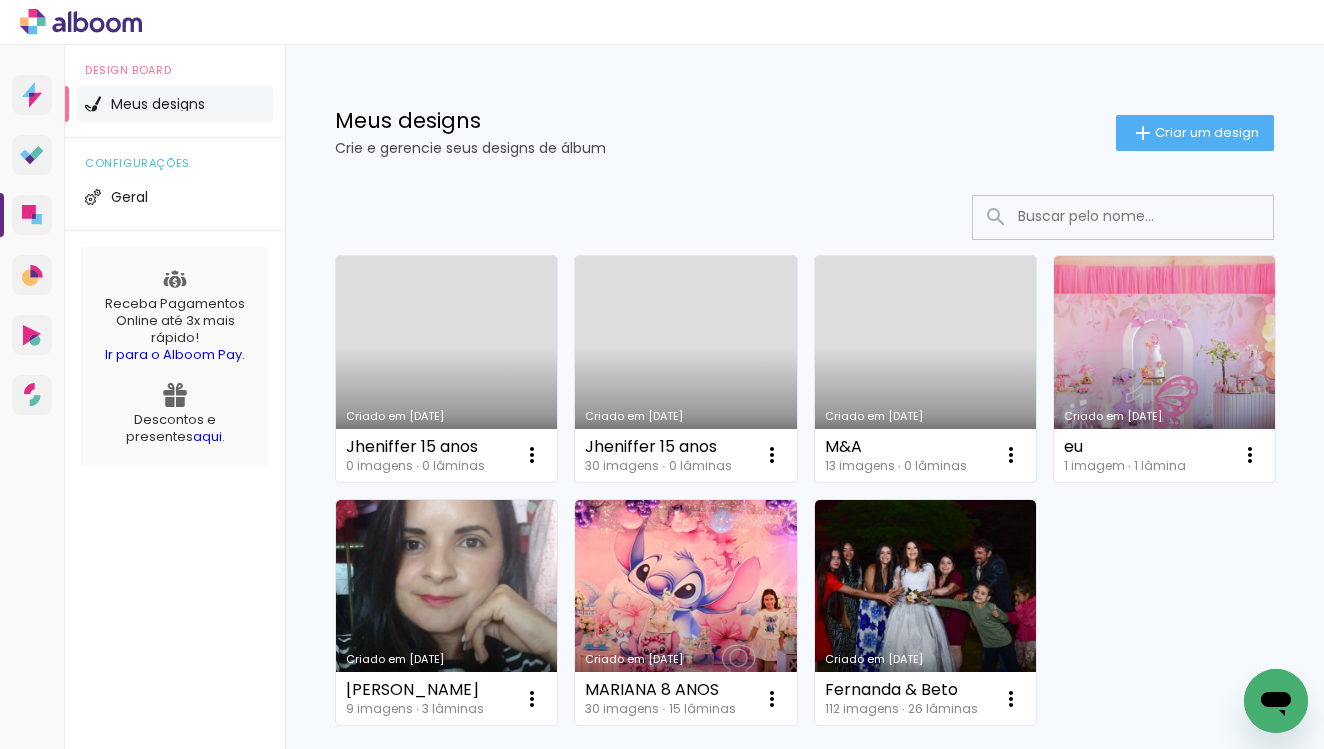 drag, startPoint x: 31, startPoint y: 330, endPoint x: 30, endPoint y: 296, distance: 34.0147 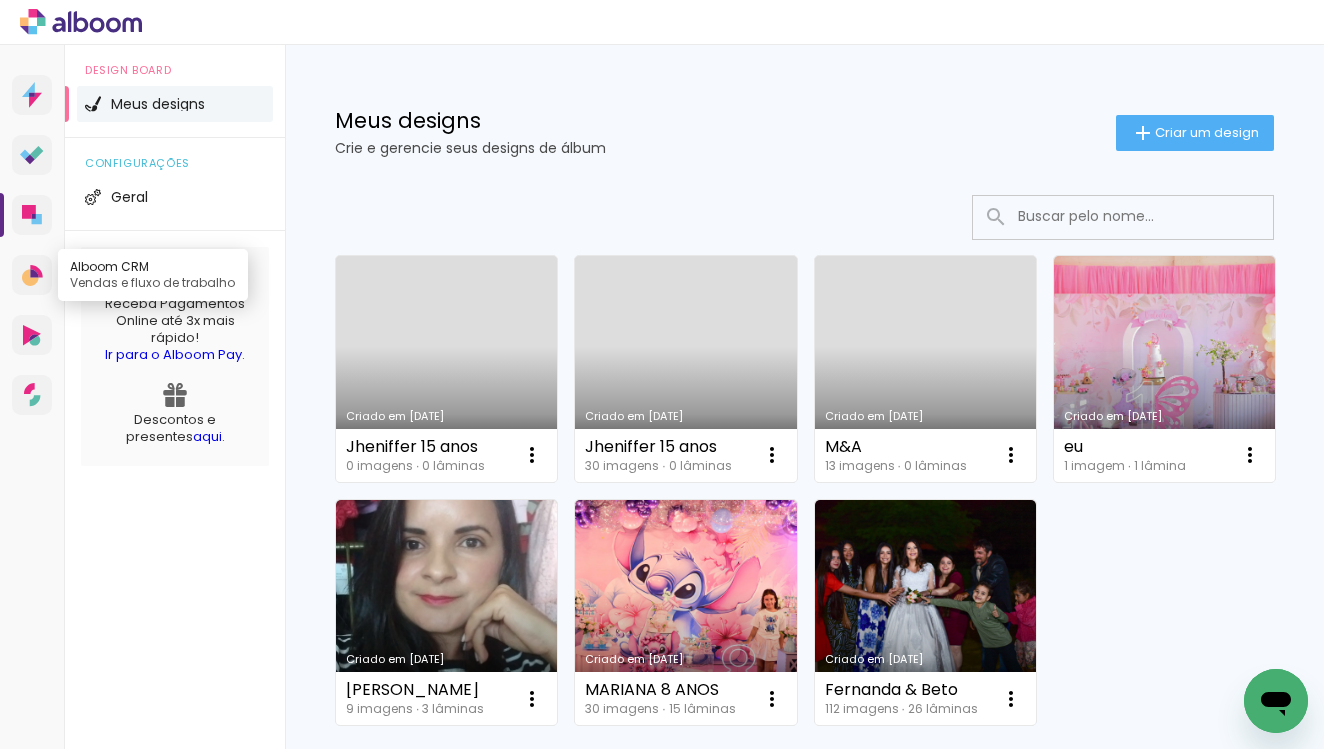 click 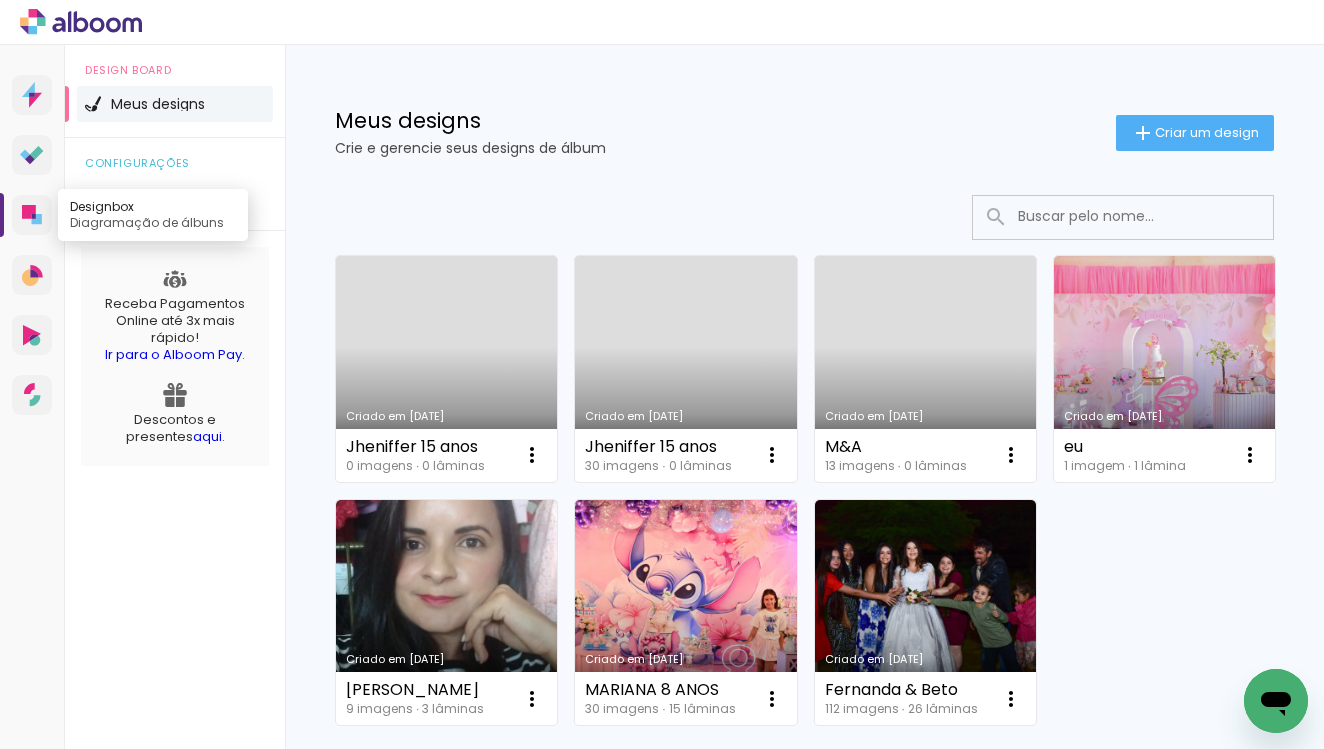 click 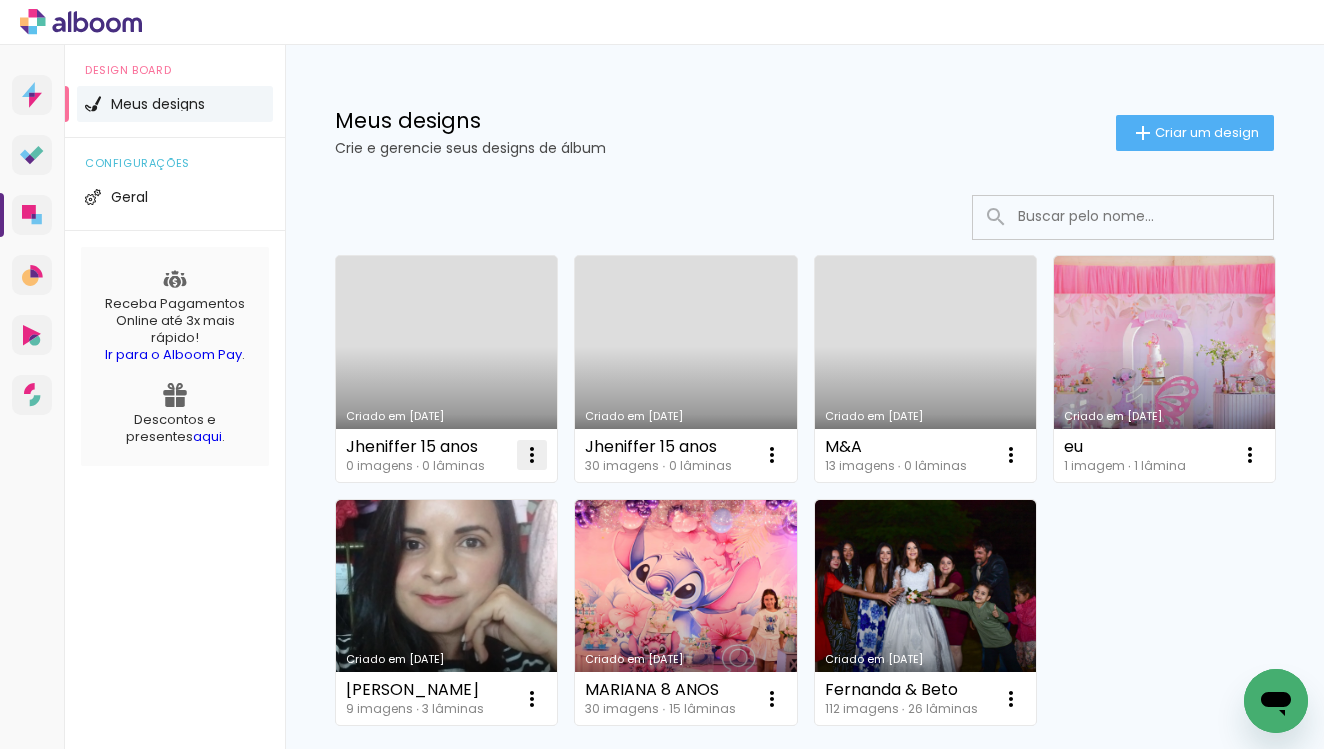 click at bounding box center (532, 455) 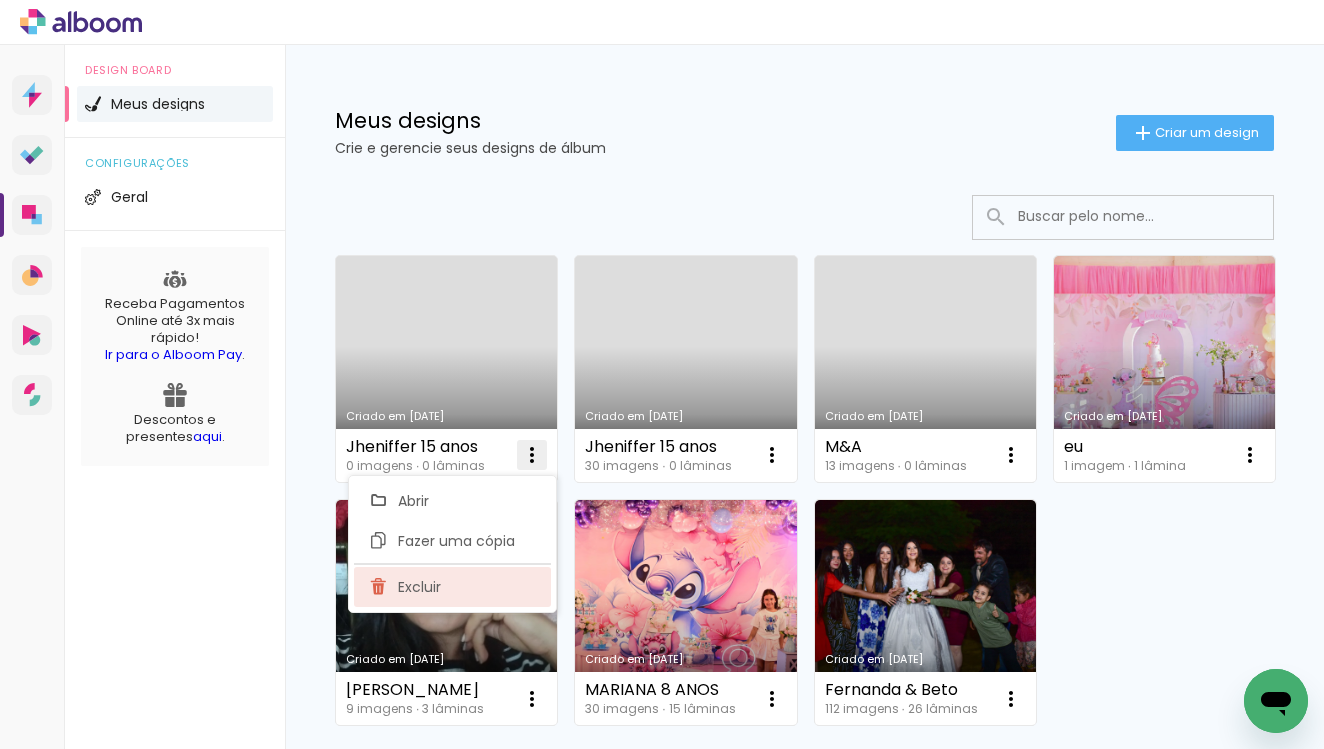 click on "Excluir" 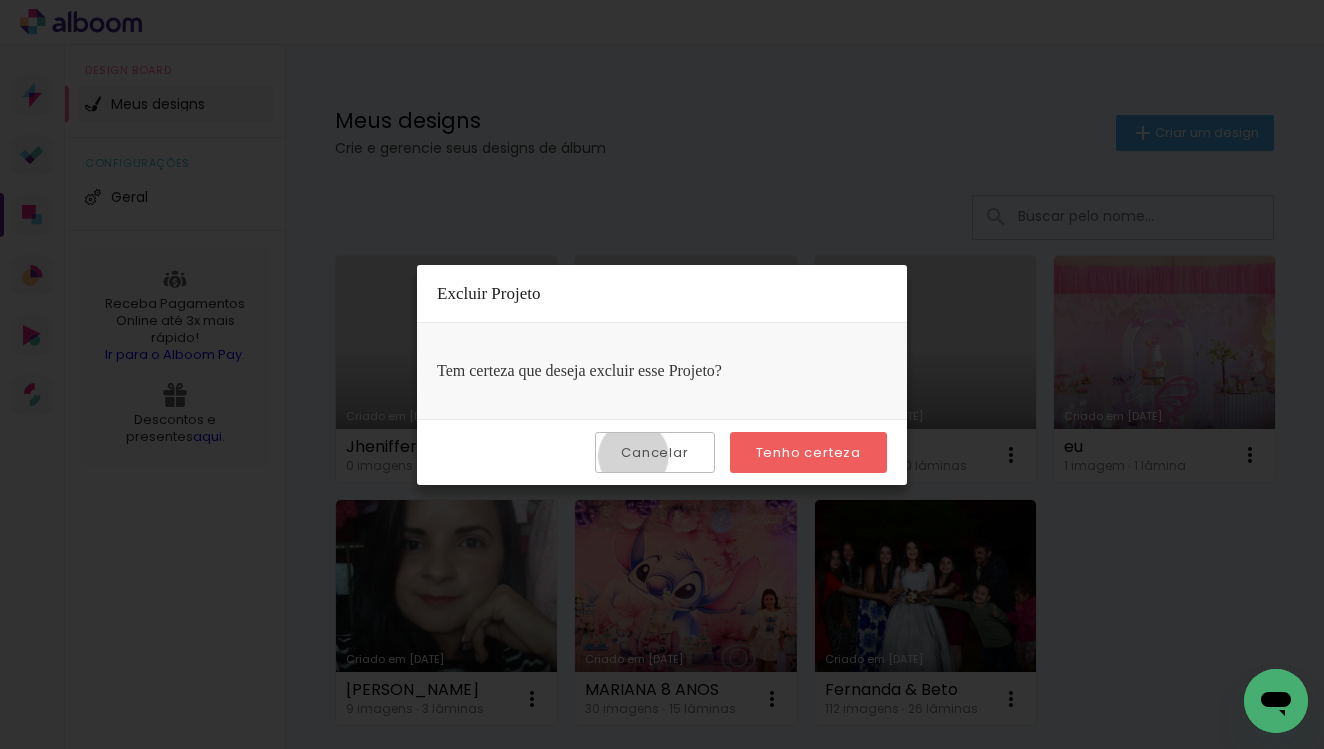 click on "Cancelar" at bounding box center [0, 0] 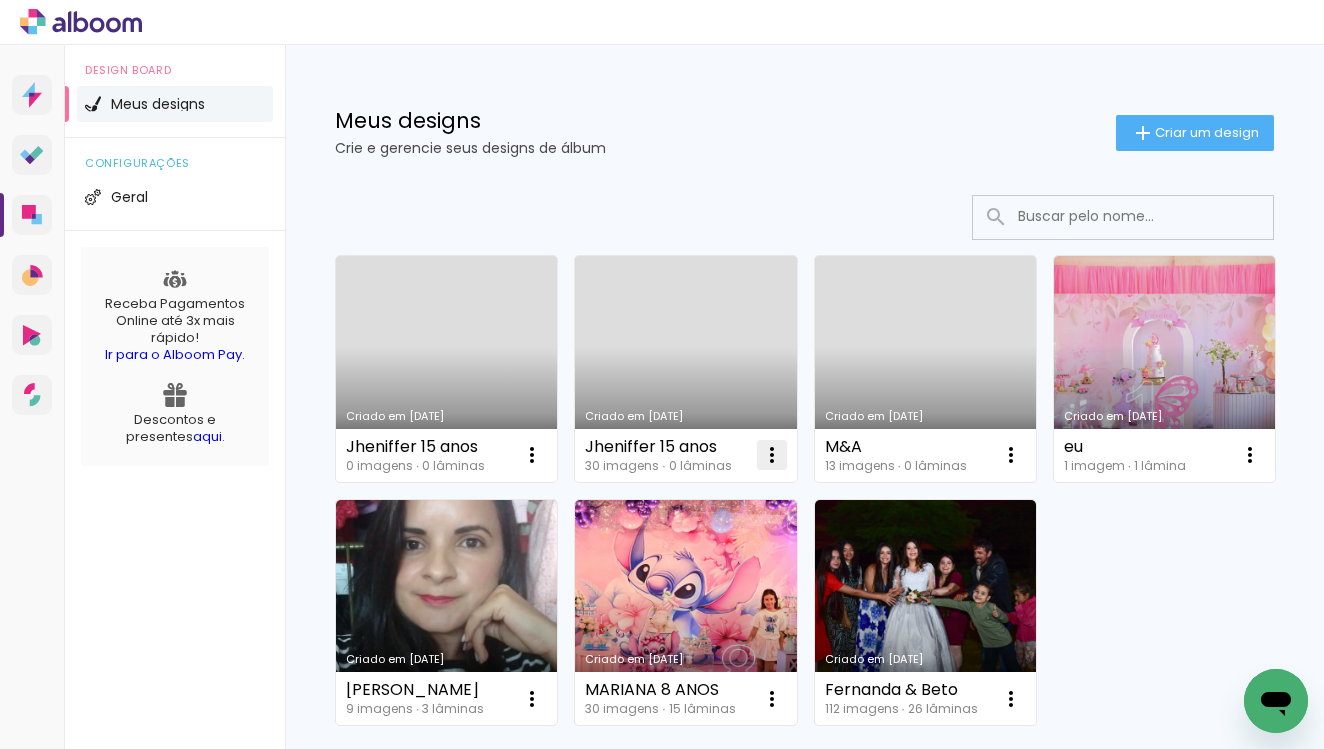 click at bounding box center (532, 455) 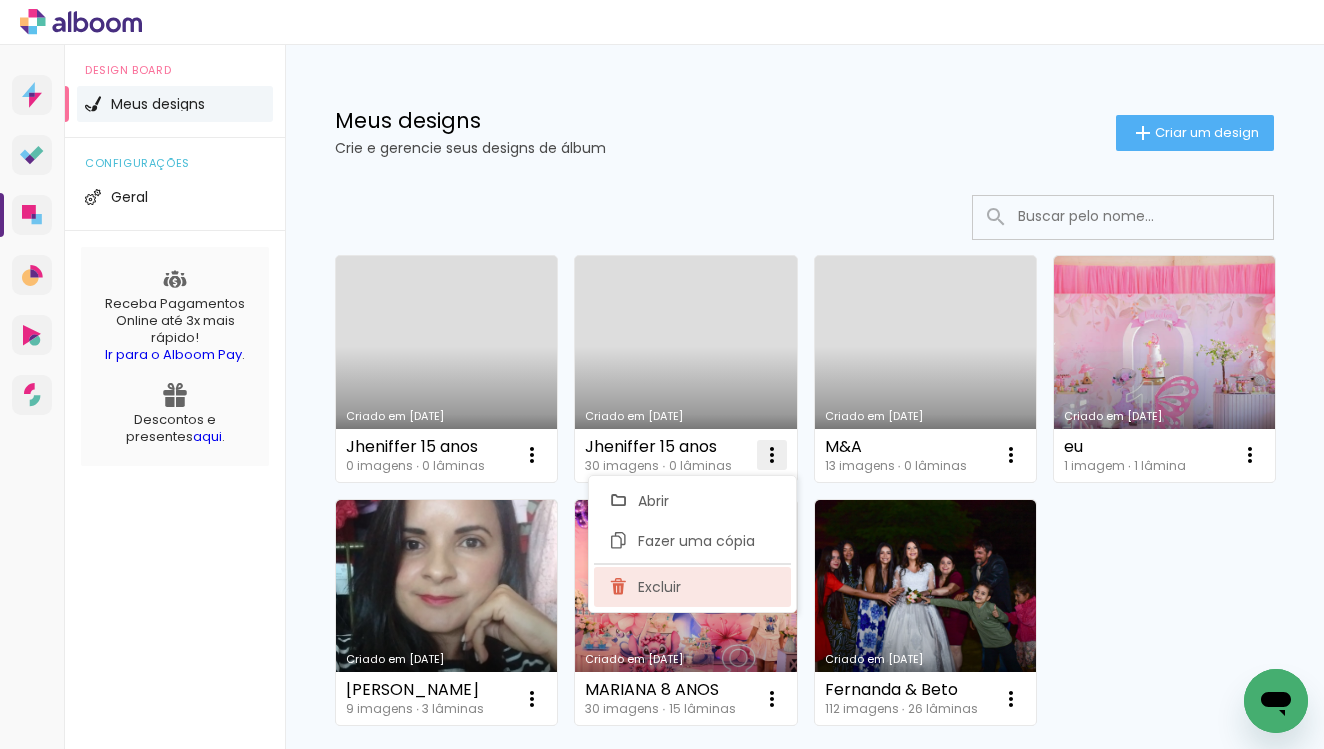 click on "Excluir" 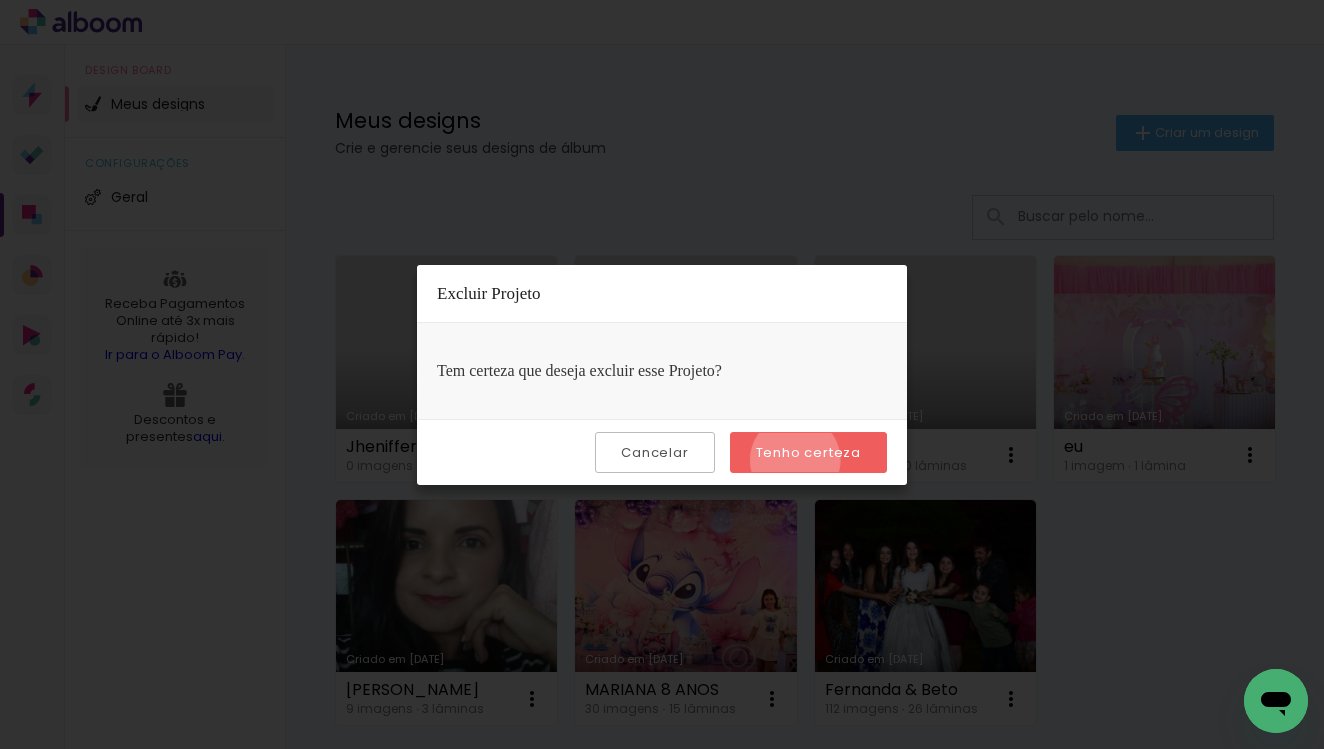 click on "Tenho certeza" at bounding box center (0, 0) 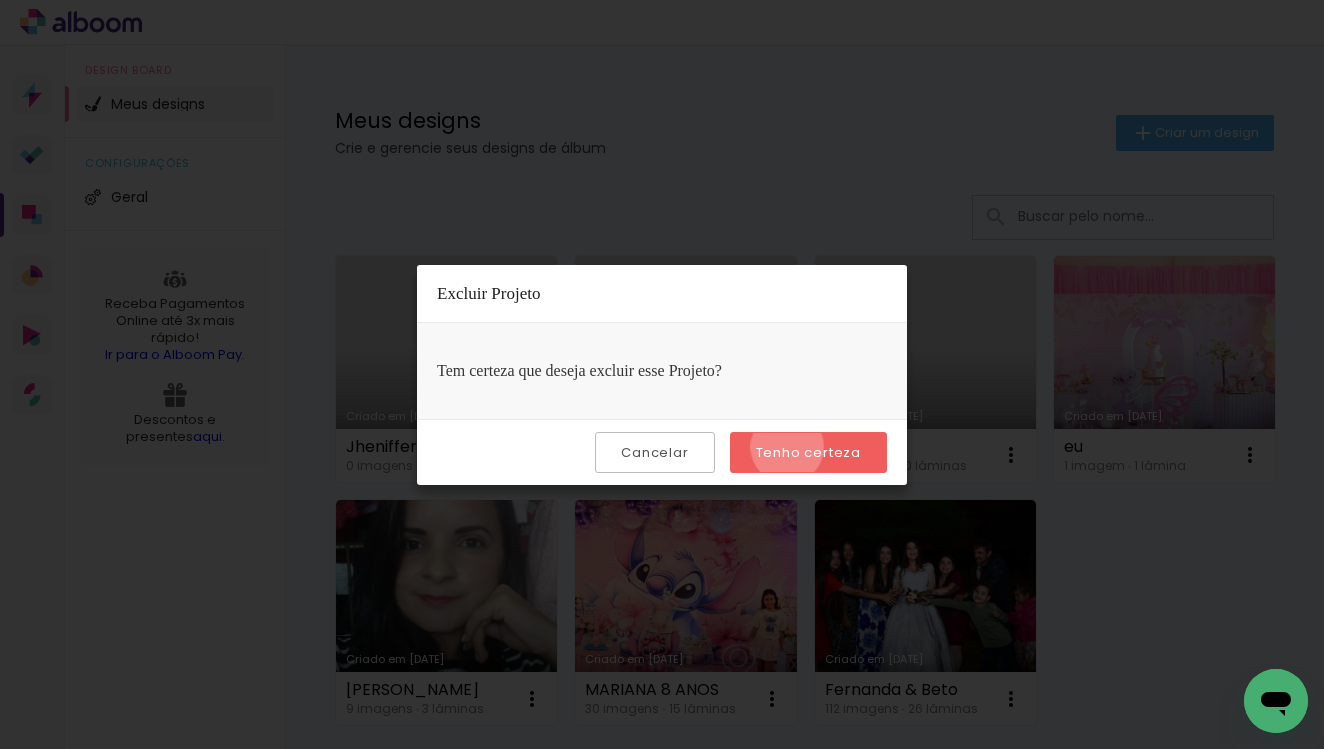 click on "Tenho certeza" at bounding box center [0, 0] 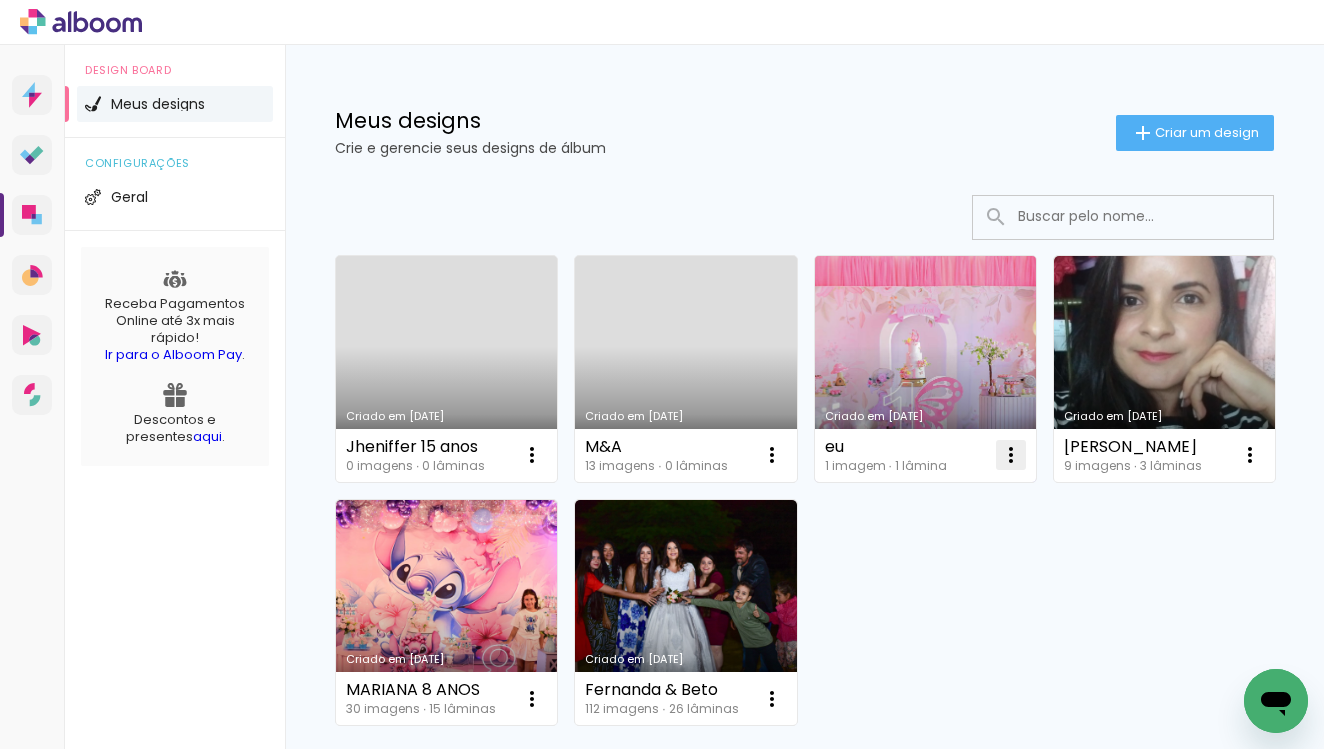 click at bounding box center (532, 455) 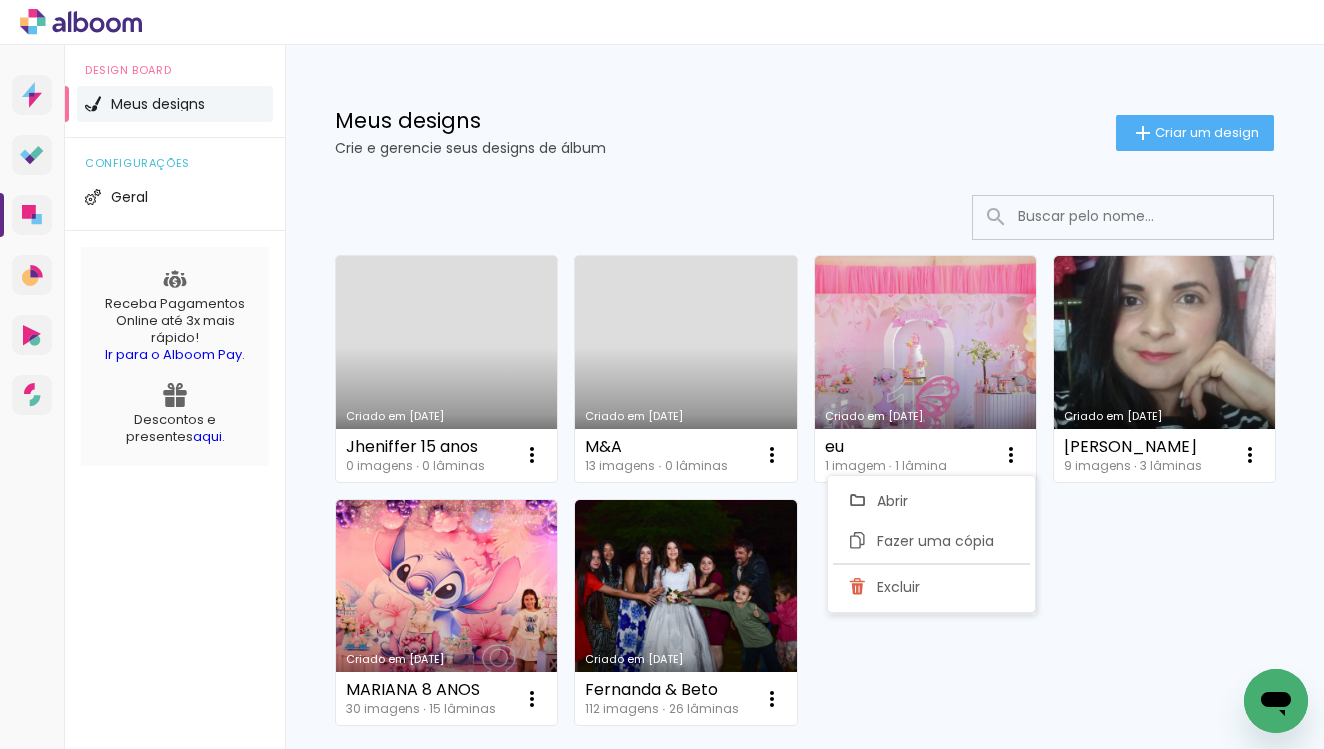 click on "M&A 13 imagens  ∙ 0 lâminas  Abrir Fazer uma cópia Excluir" at bounding box center (685, 455) 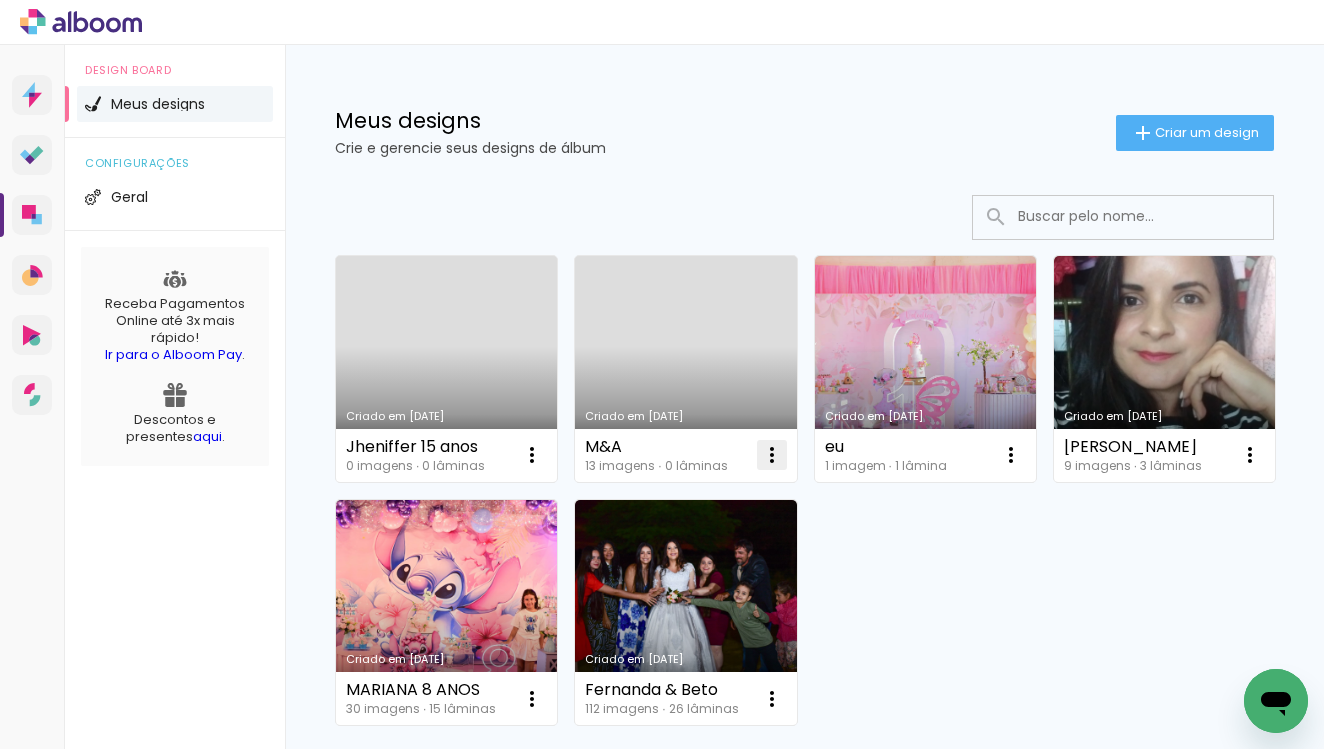 click at bounding box center (532, 455) 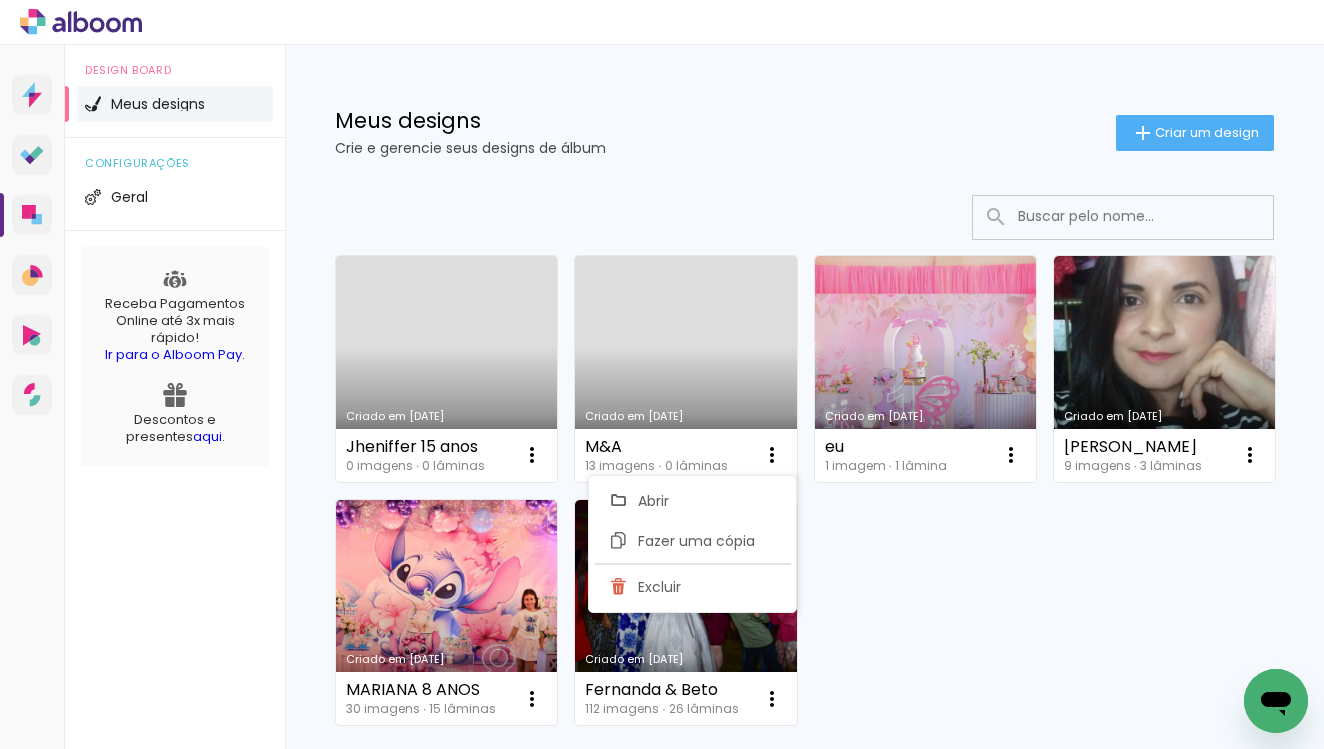 click on "Criado em 12/07/25" at bounding box center (685, 369) 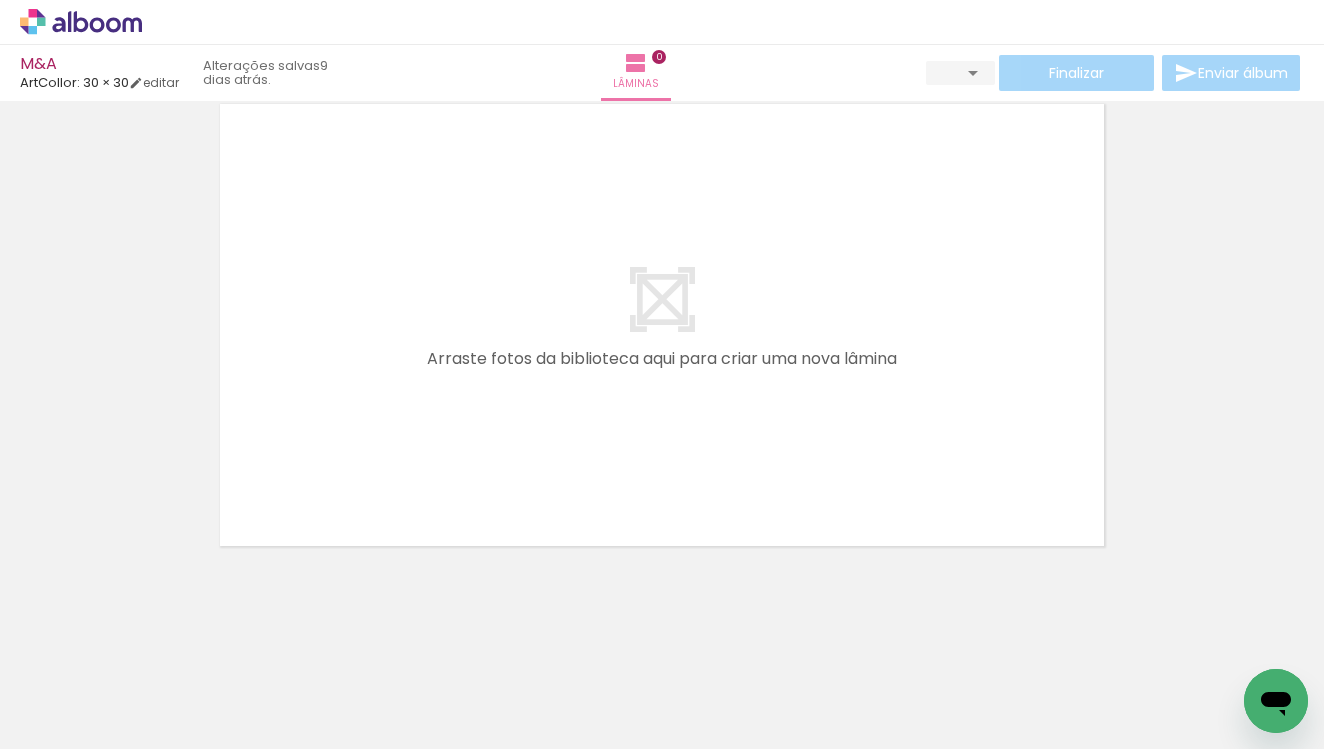 scroll, scrollTop: 63, scrollLeft: 0, axis: vertical 